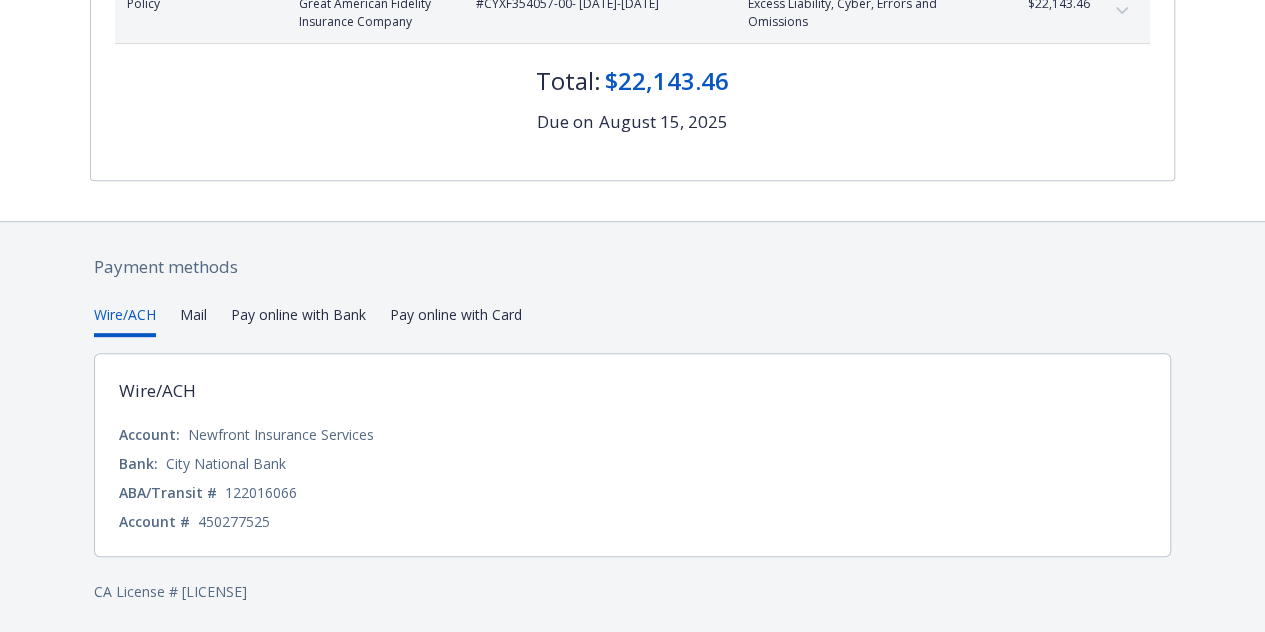 scroll, scrollTop: 0, scrollLeft: 0, axis: both 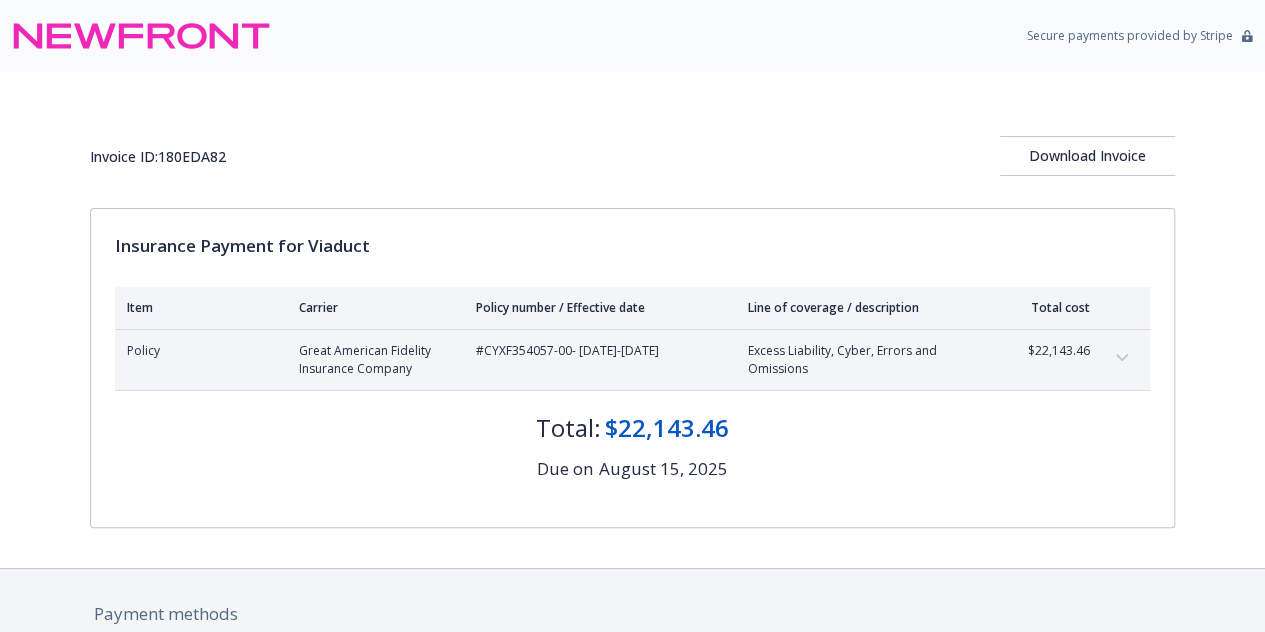 click 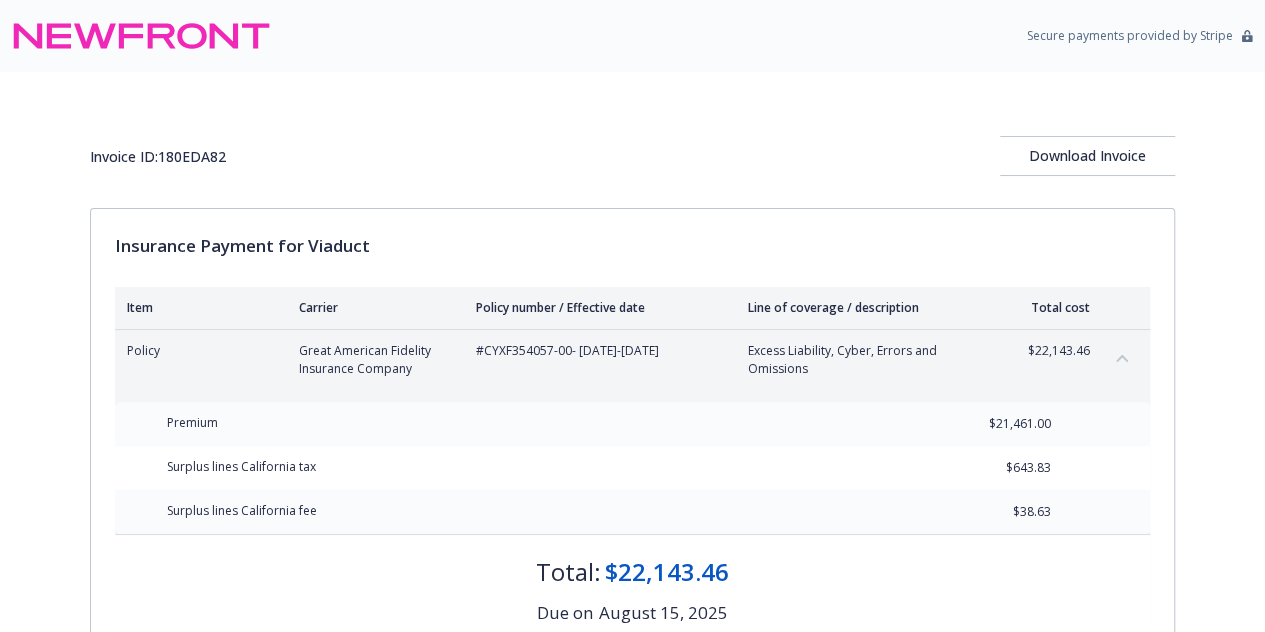 click 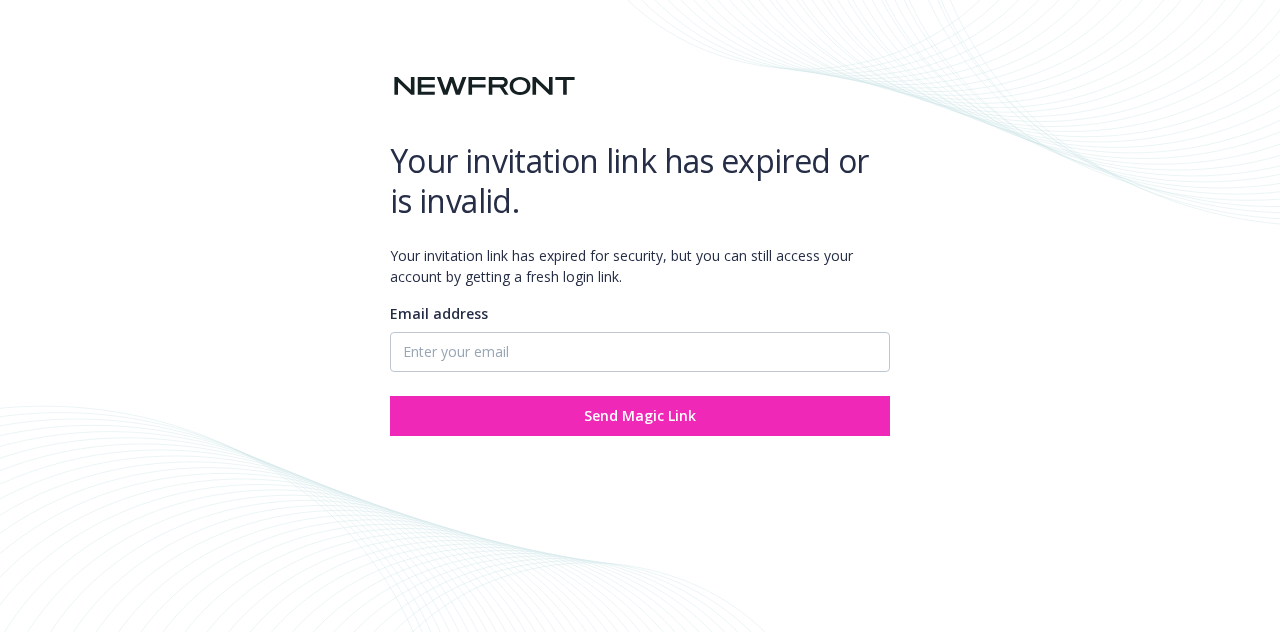 scroll, scrollTop: 0, scrollLeft: 0, axis: both 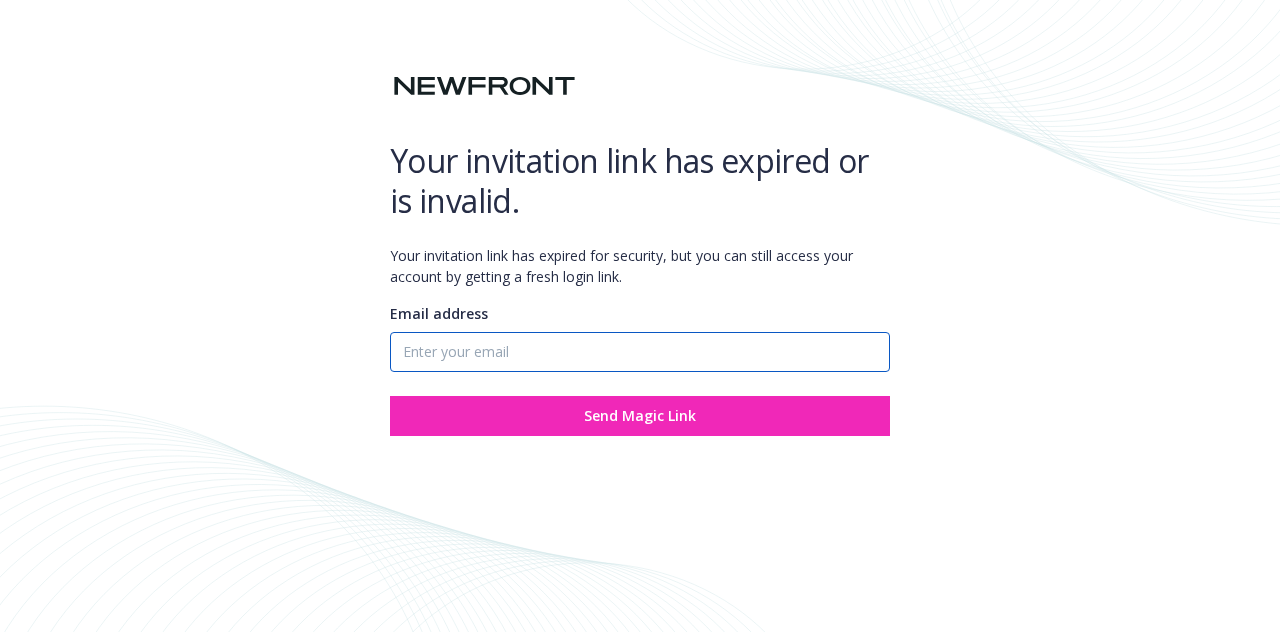 click on "Email address" at bounding box center [640, 352] 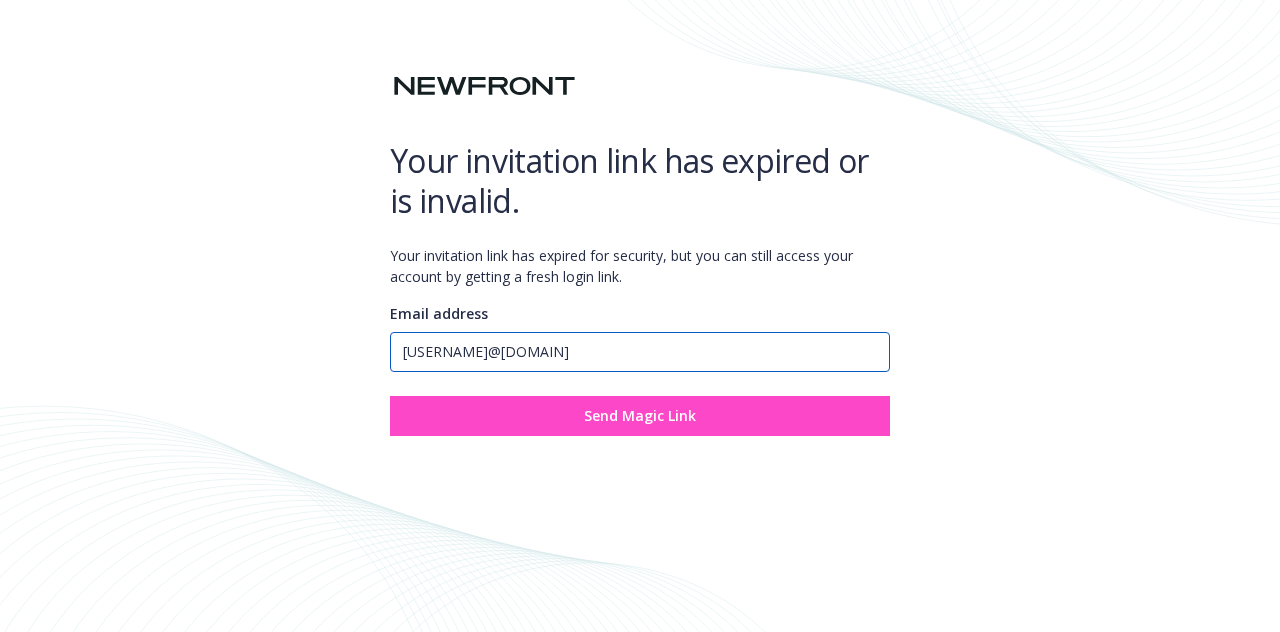 type on "[USERNAME]@[DOMAIN]" 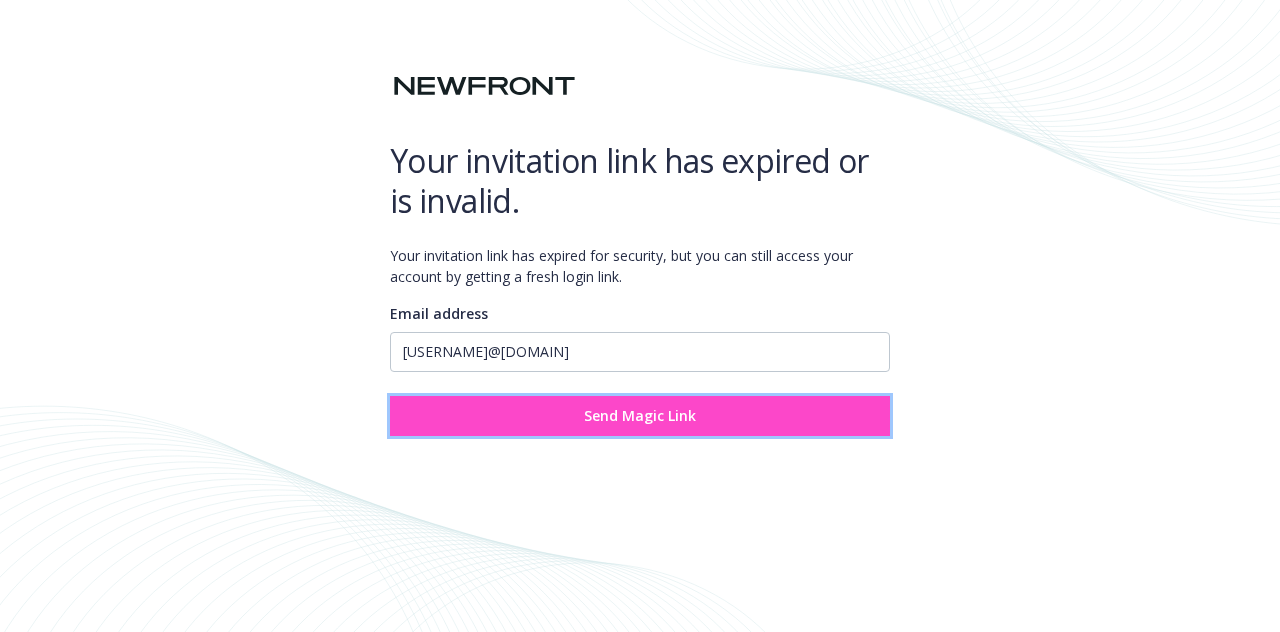 click on "Send Magic Link" at bounding box center [640, 416] 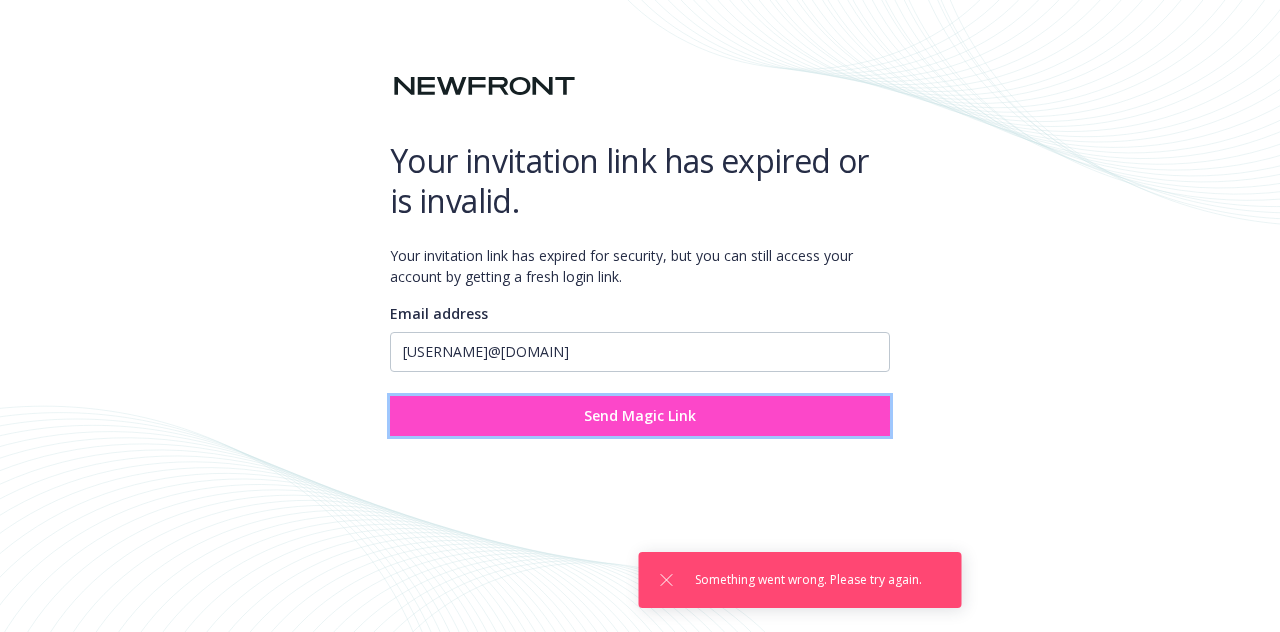click on "Send Magic Link" at bounding box center (640, 415) 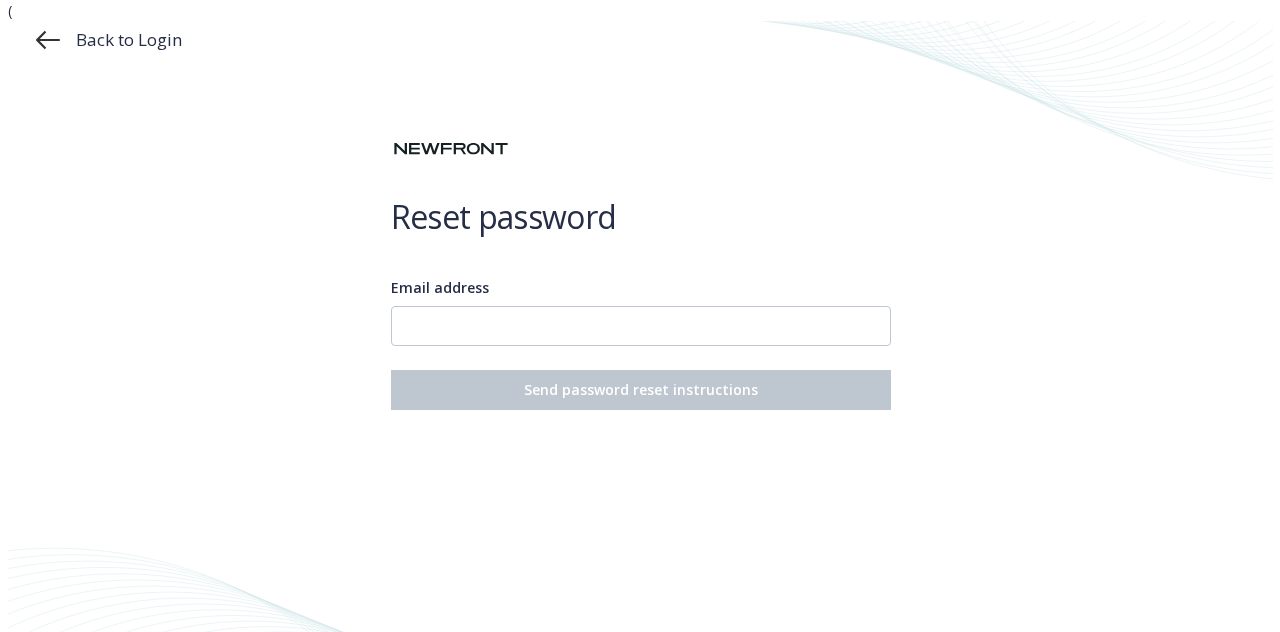 scroll, scrollTop: 0, scrollLeft: 0, axis: both 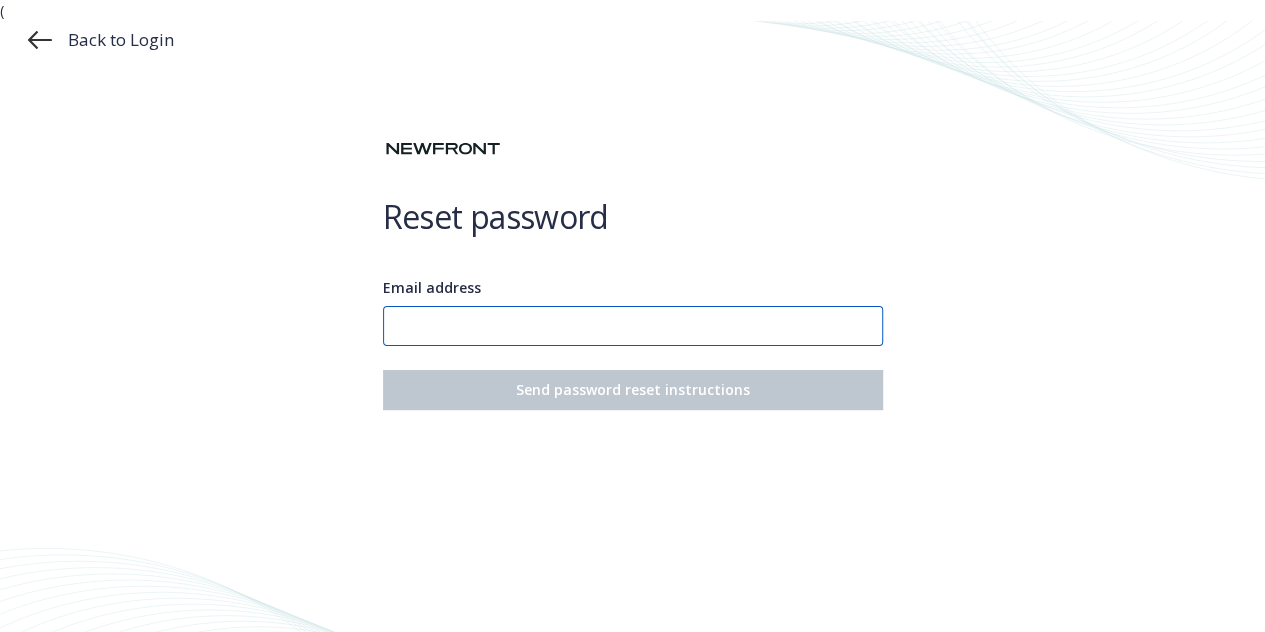 click on "Email address" at bounding box center [633, 326] 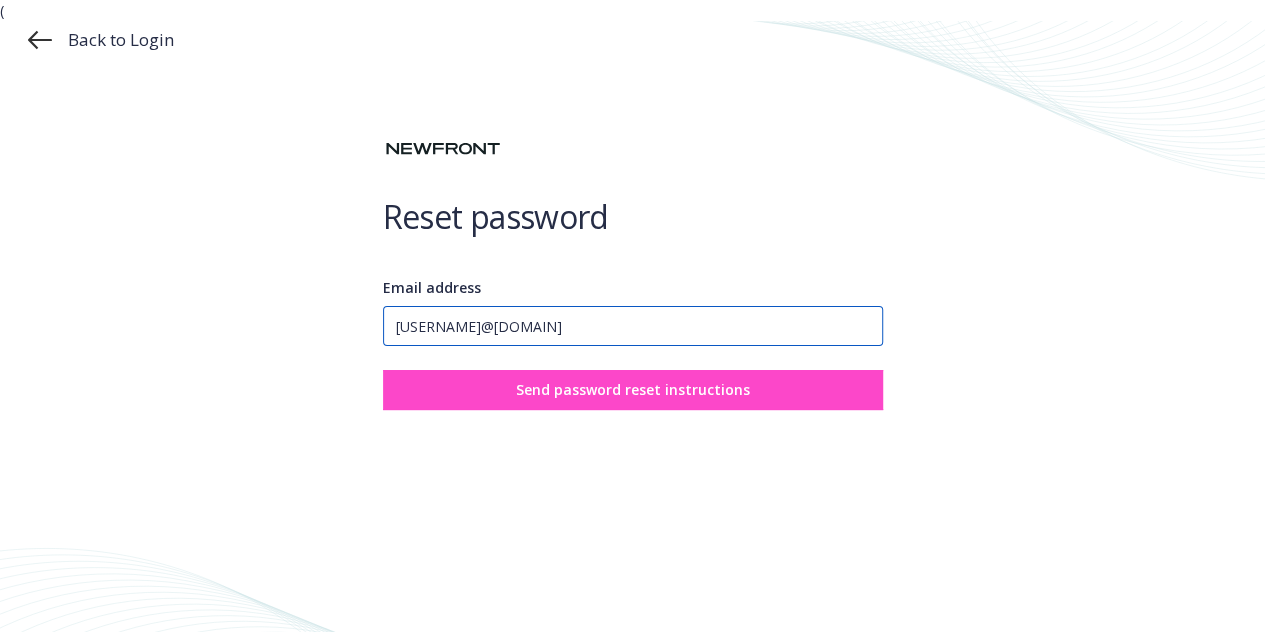 type on "[USERNAME]@[DOMAIN]" 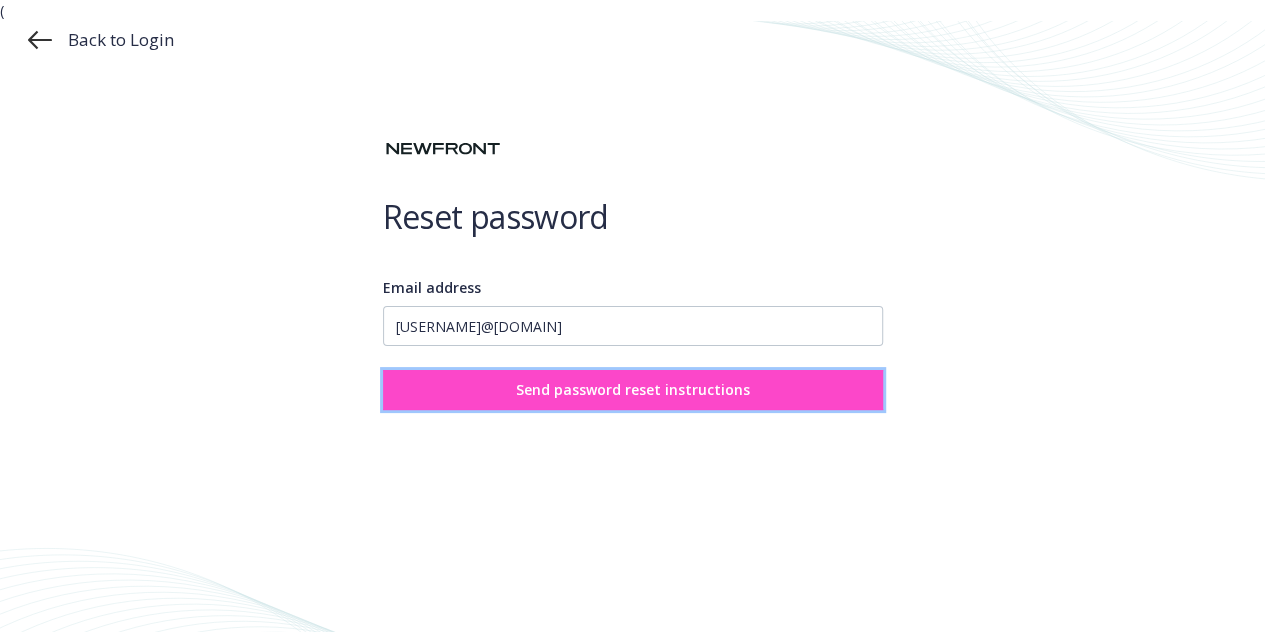 click on "Send password reset instructions" at bounding box center (633, 389) 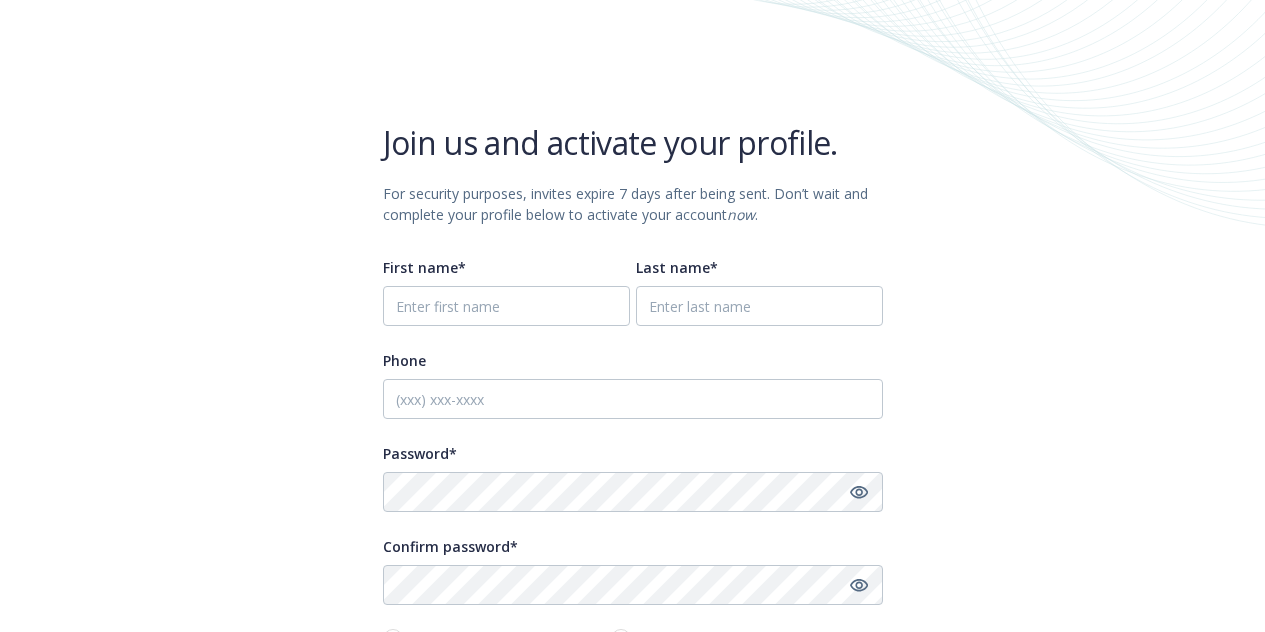 scroll, scrollTop: 0, scrollLeft: 0, axis: both 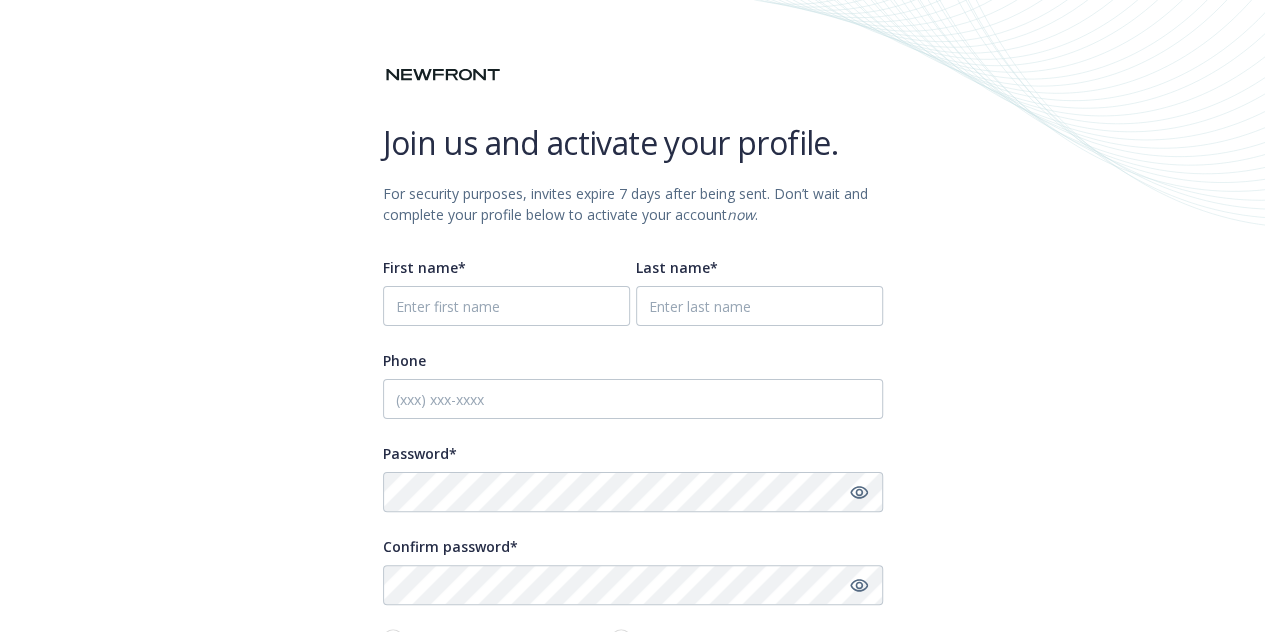 click on "First name*" at bounding box center (506, 291) 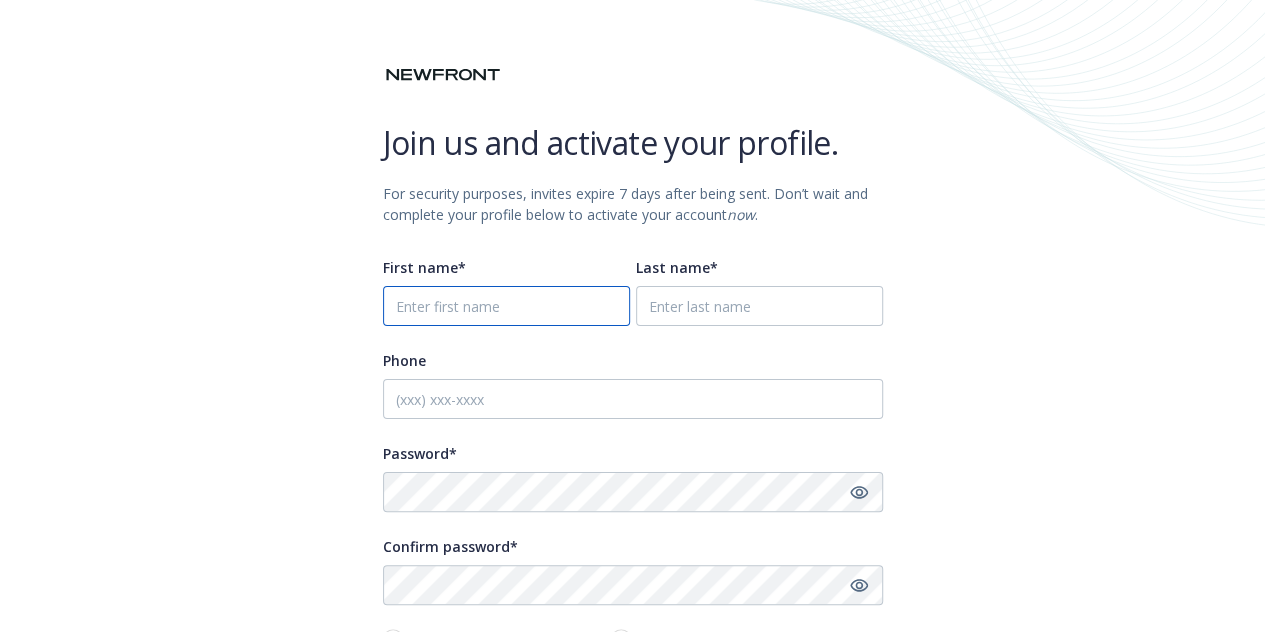 click on "First name*" at bounding box center [506, 306] 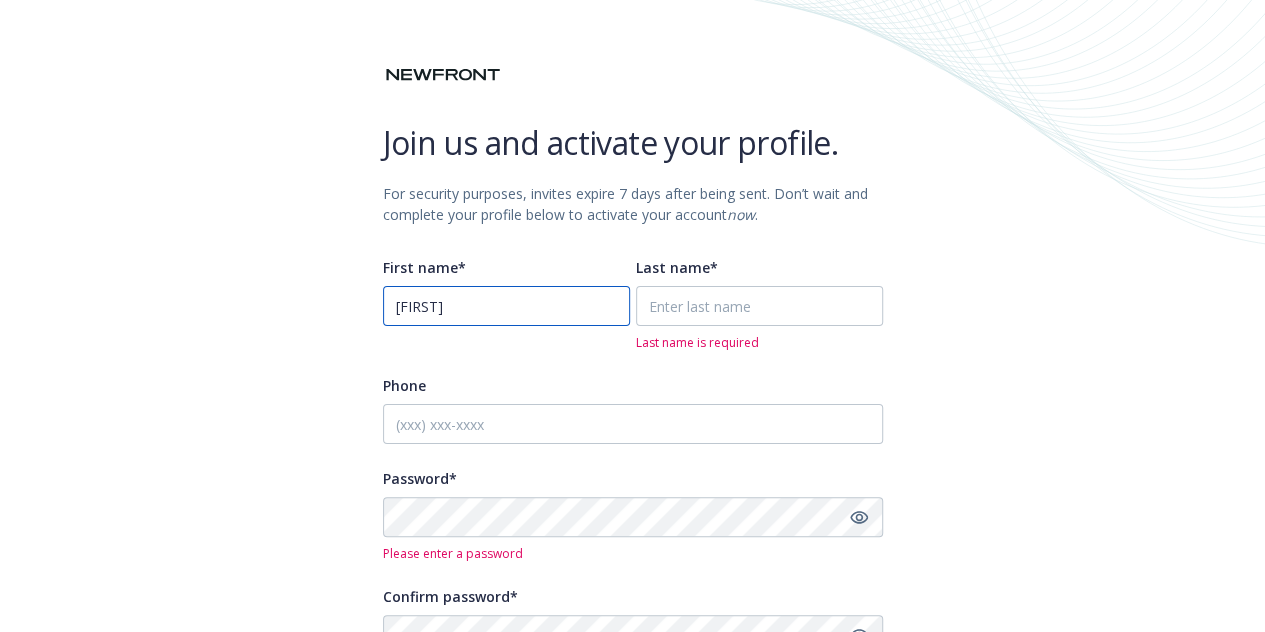 type on "Matej" 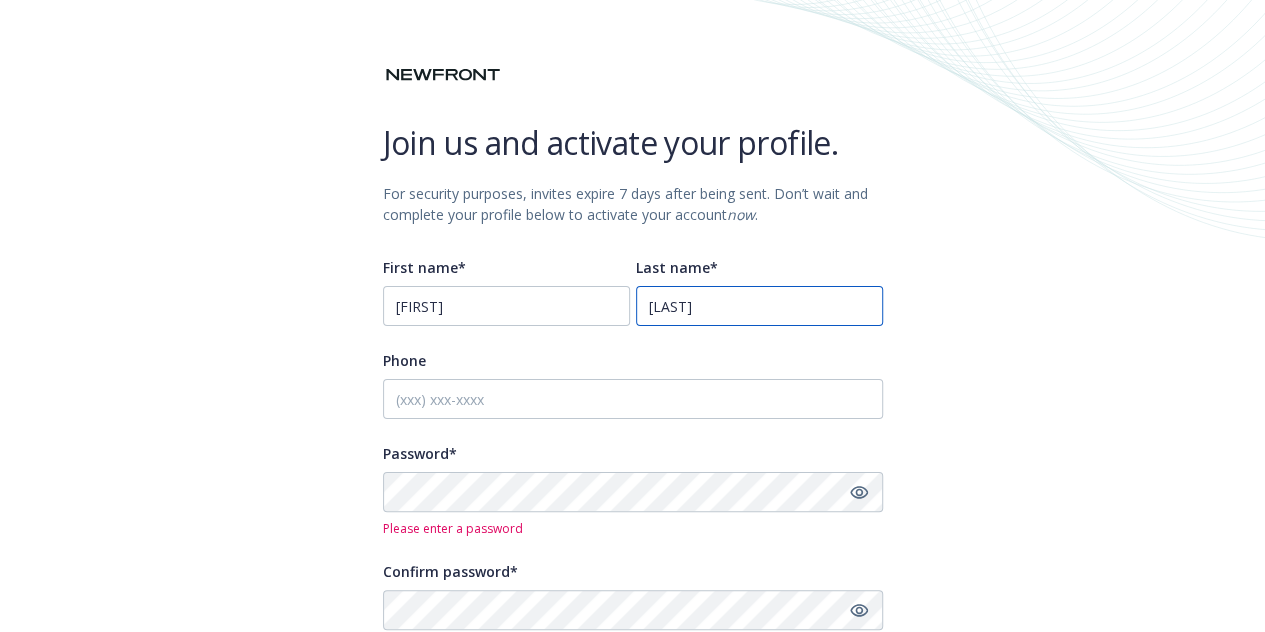type on "Drev" 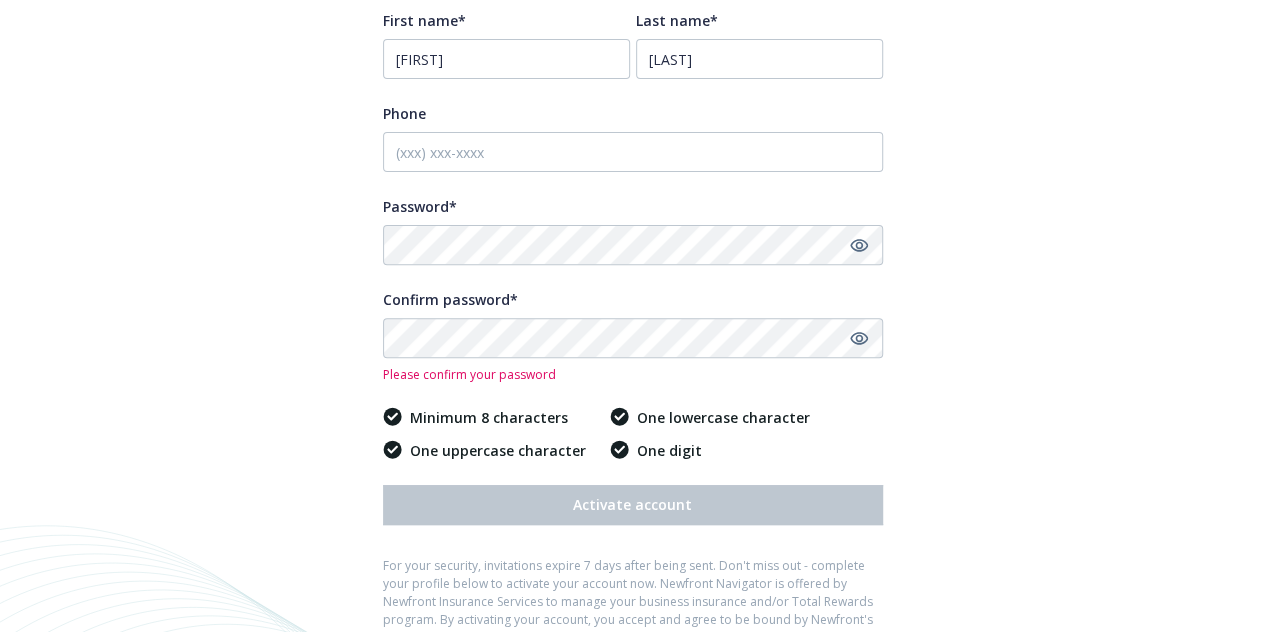 scroll, scrollTop: 248, scrollLeft: 0, axis: vertical 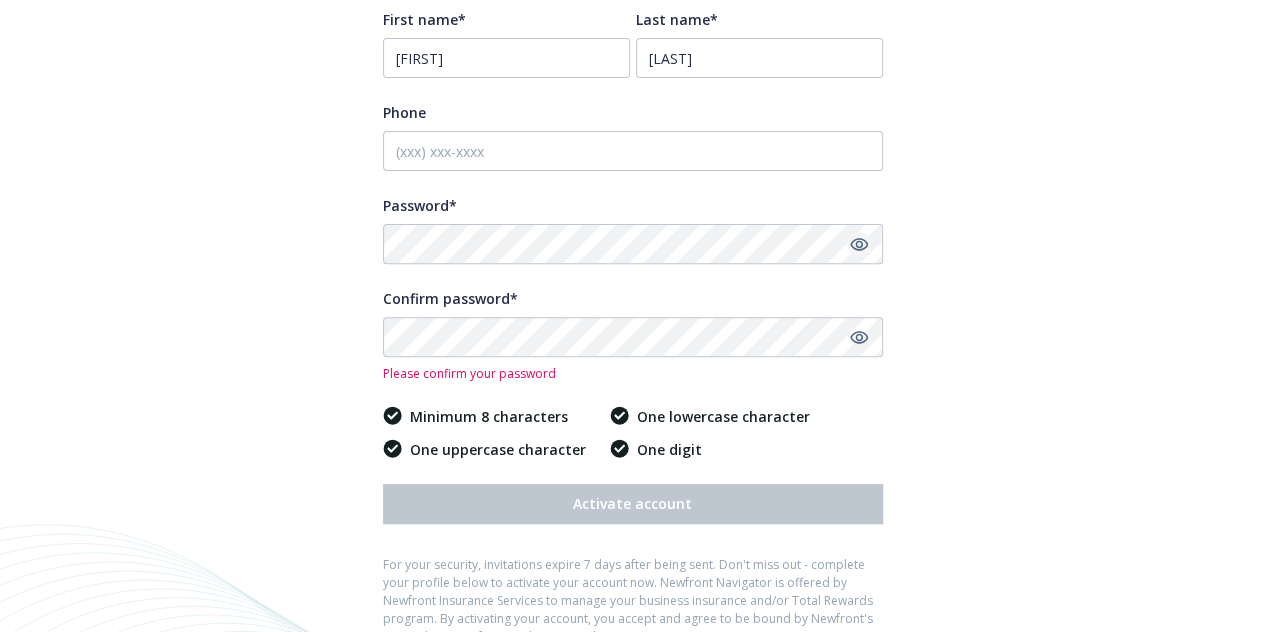 click 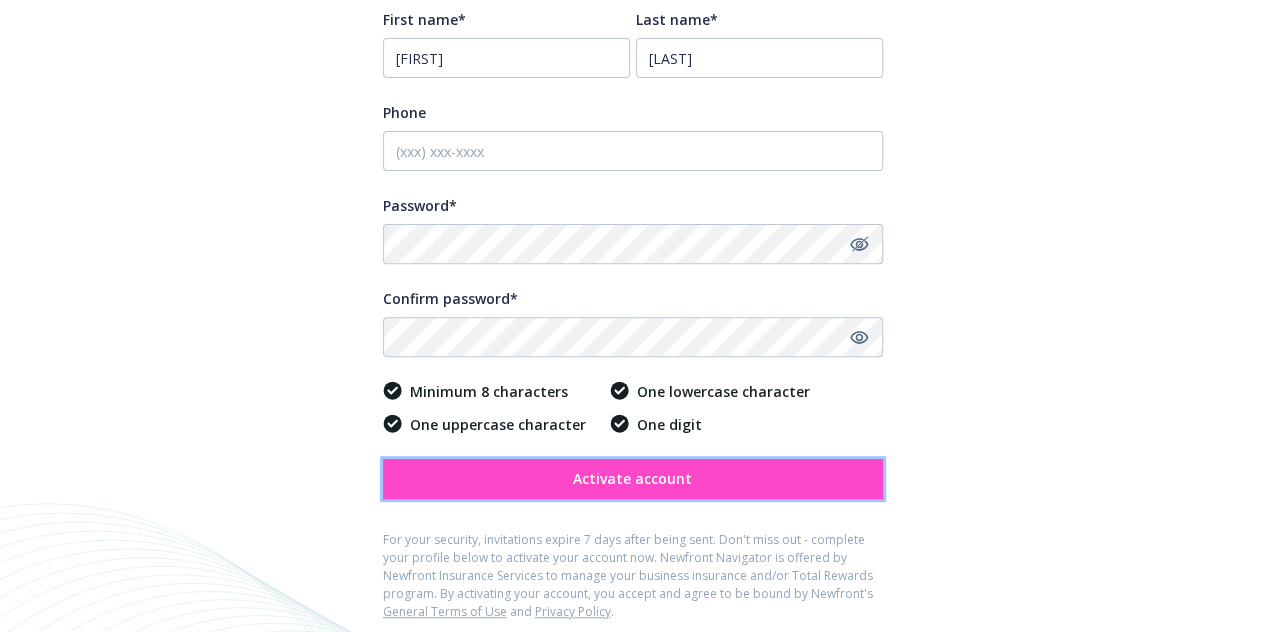 click on "Activate account" at bounding box center [632, 478] 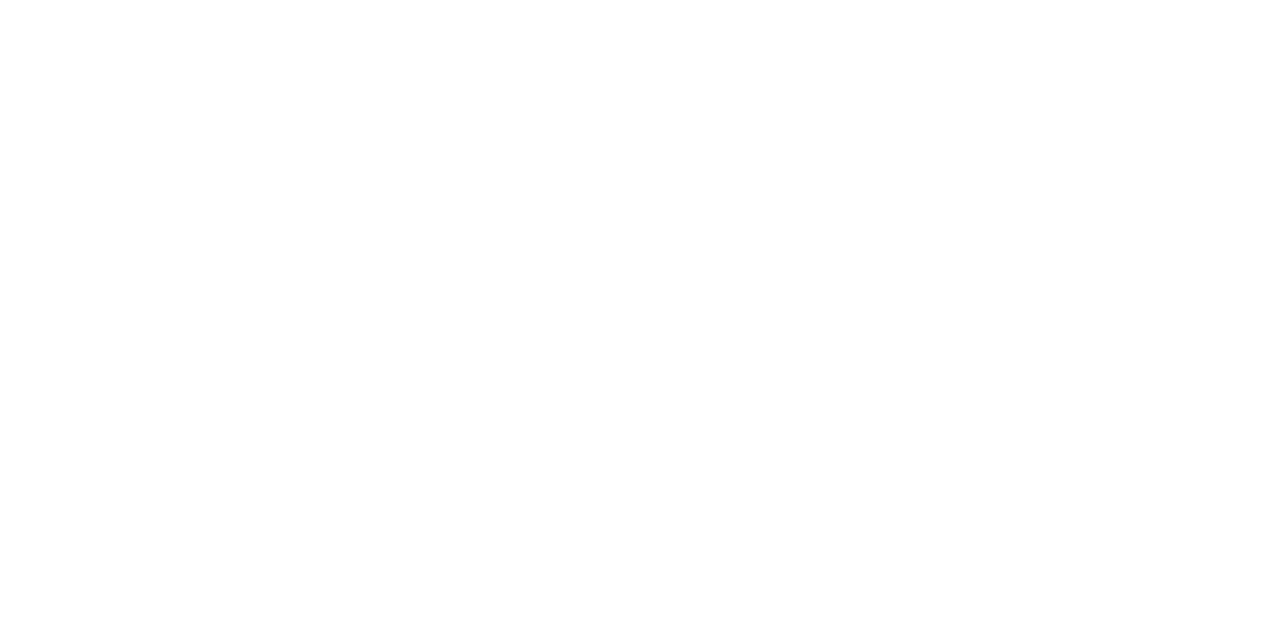scroll, scrollTop: 0, scrollLeft: 0, axis: both 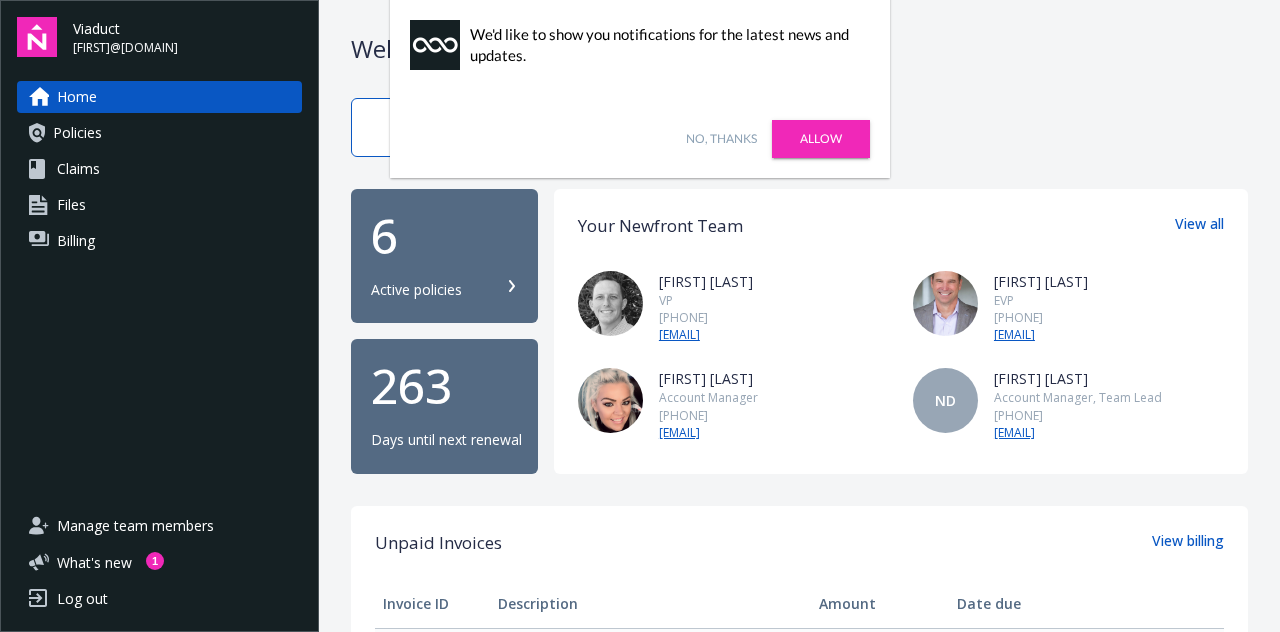 click on "No, thanks" at bounding box center (721, 139) 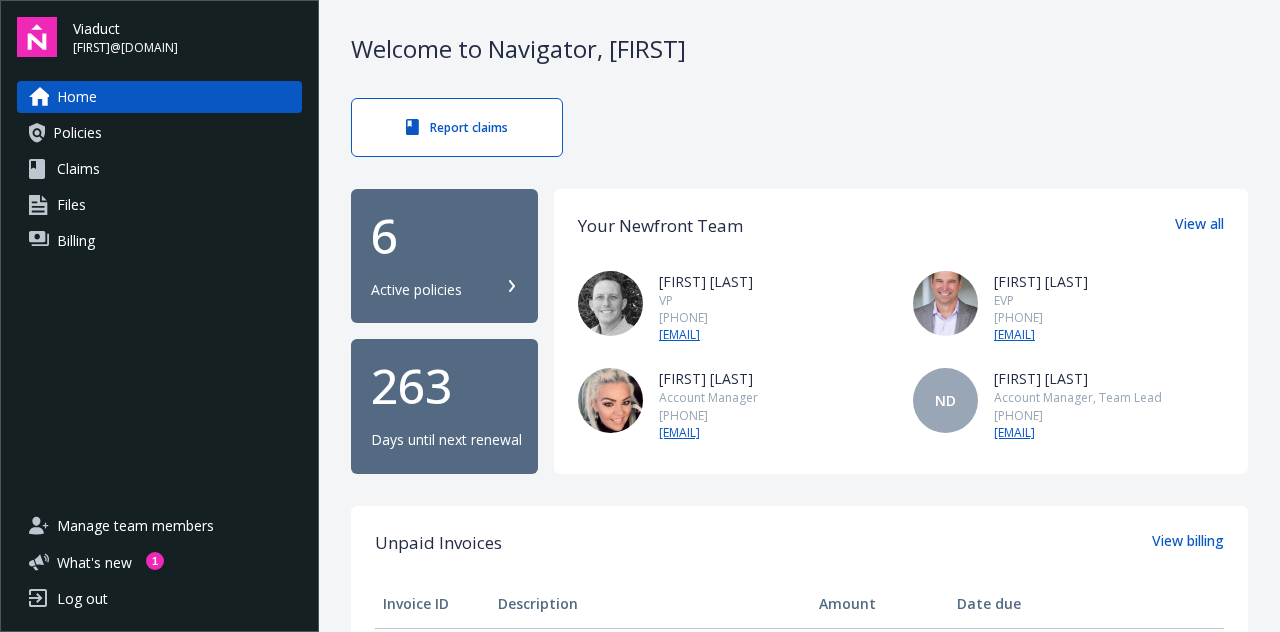 click 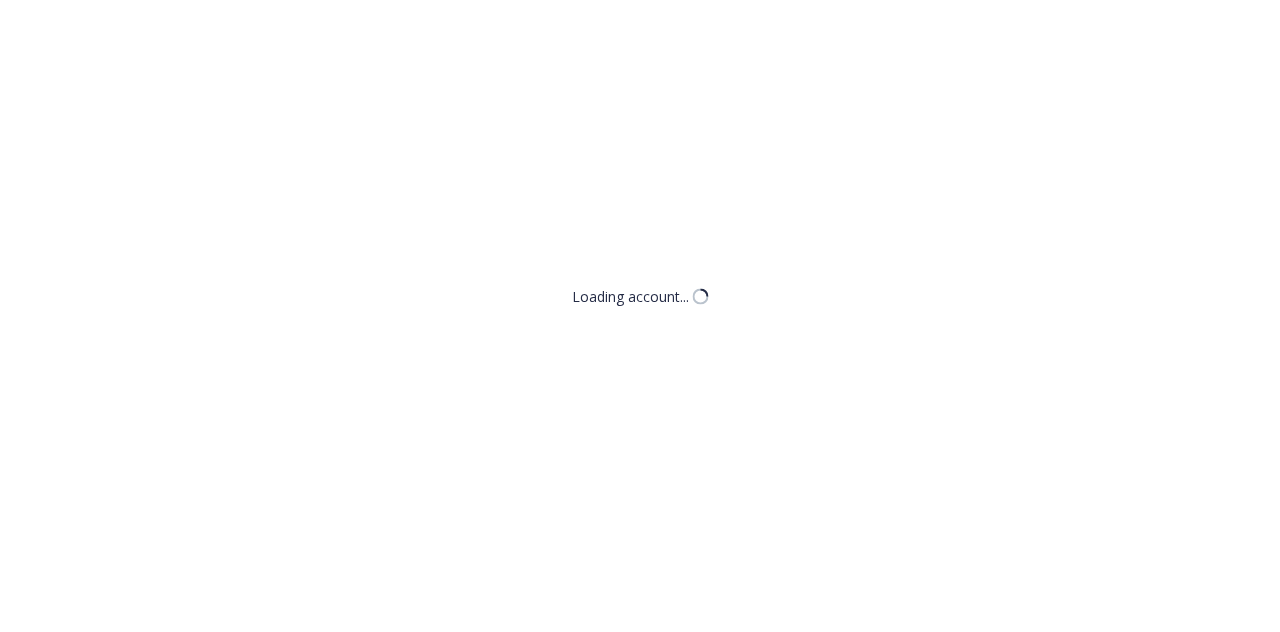 scroll, scrollTop: 0, scrollLeft: 0, axis: both 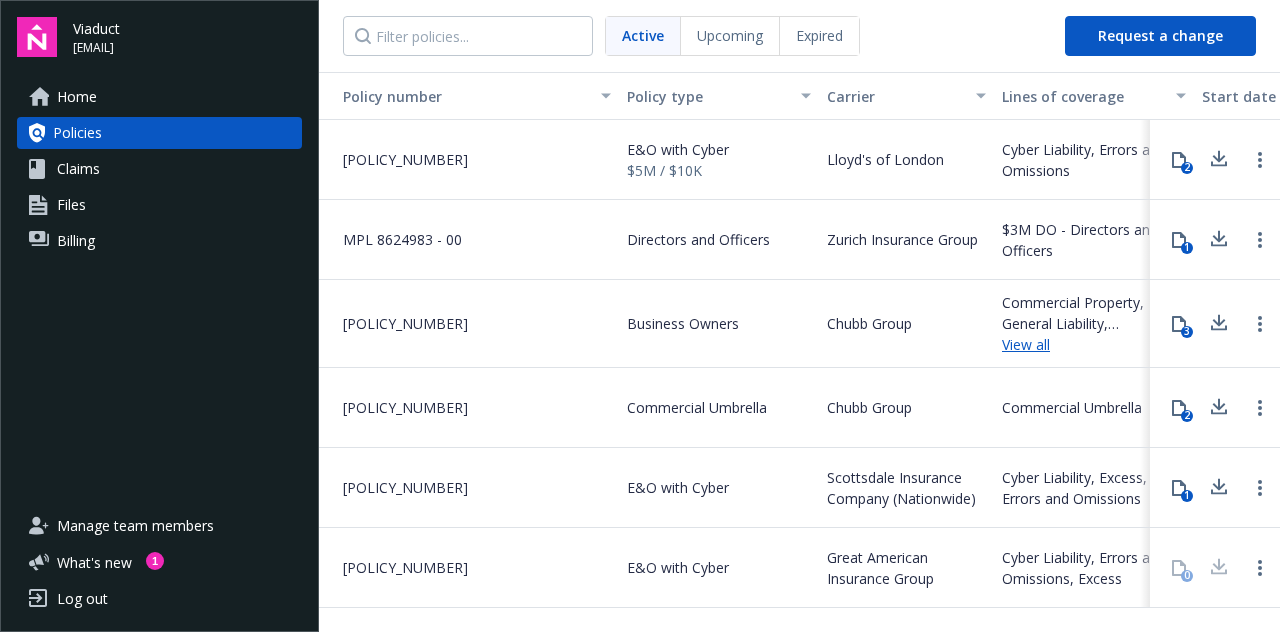 click at bounding box center (1184, 96) 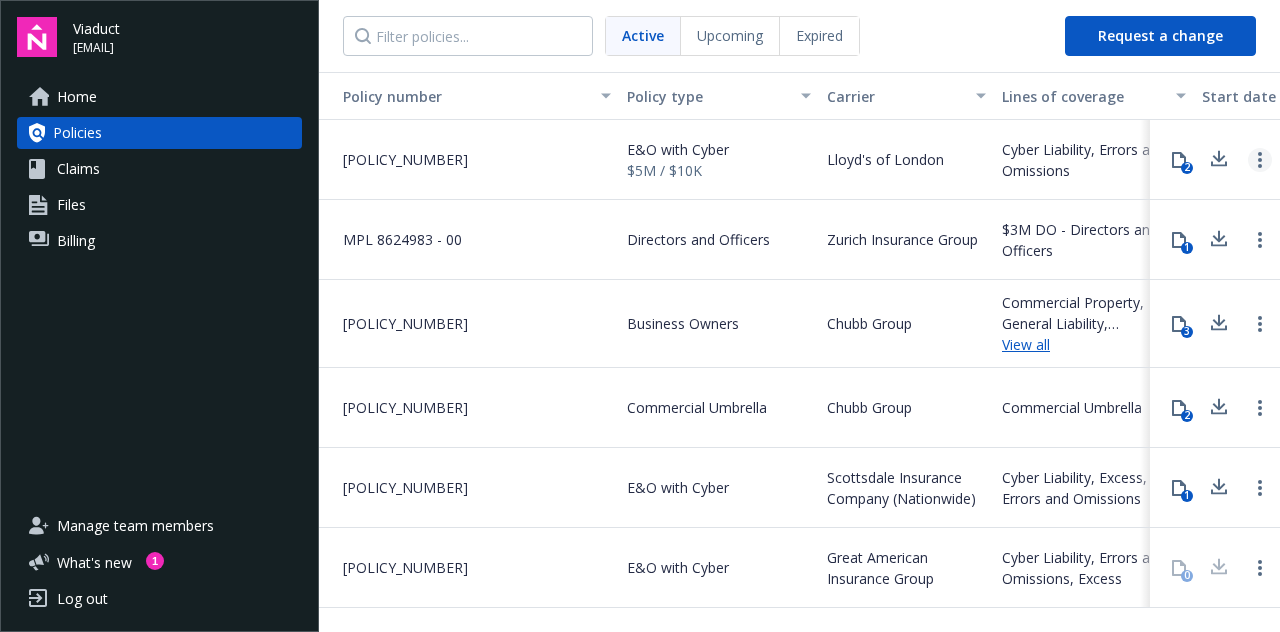 click 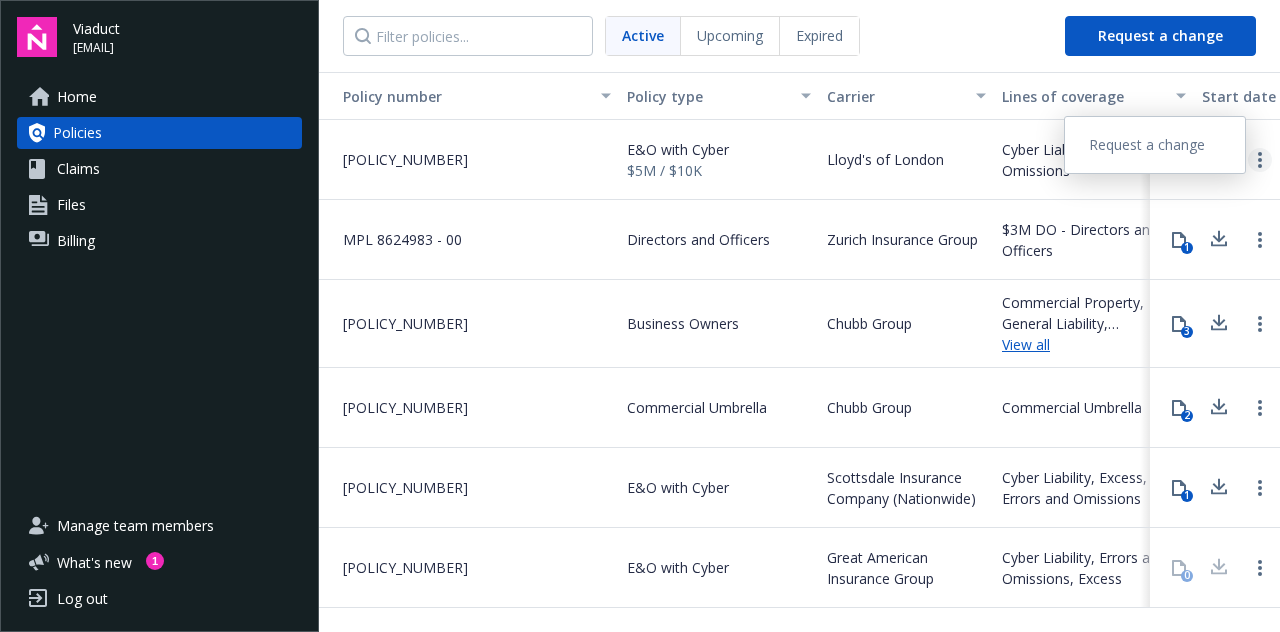 click 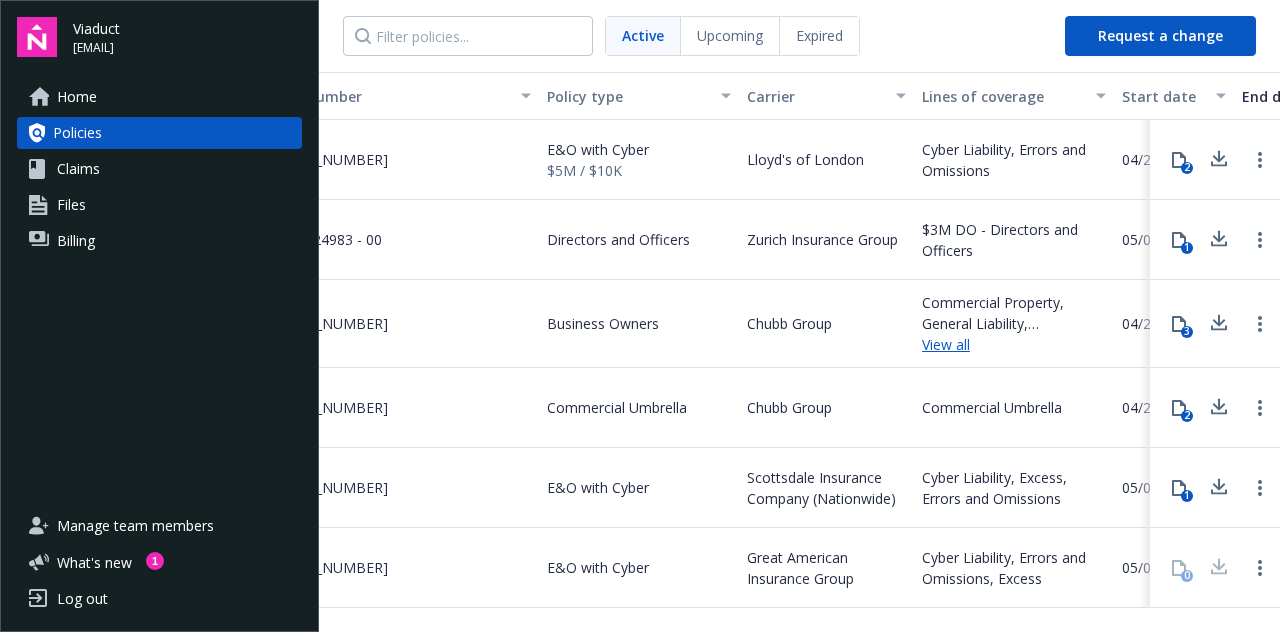 scroll, scrollTop: 0, scrollLeft: 688, axis: horizontal 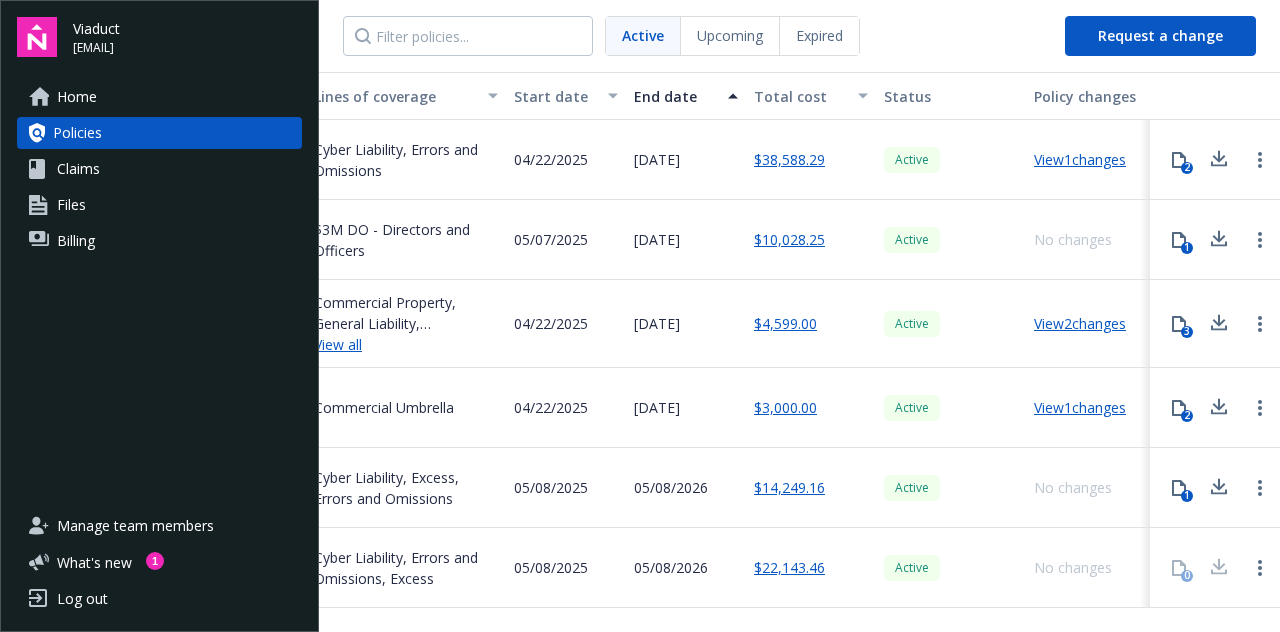 click on "View  1  changes" at bounding box center (1080, 159) 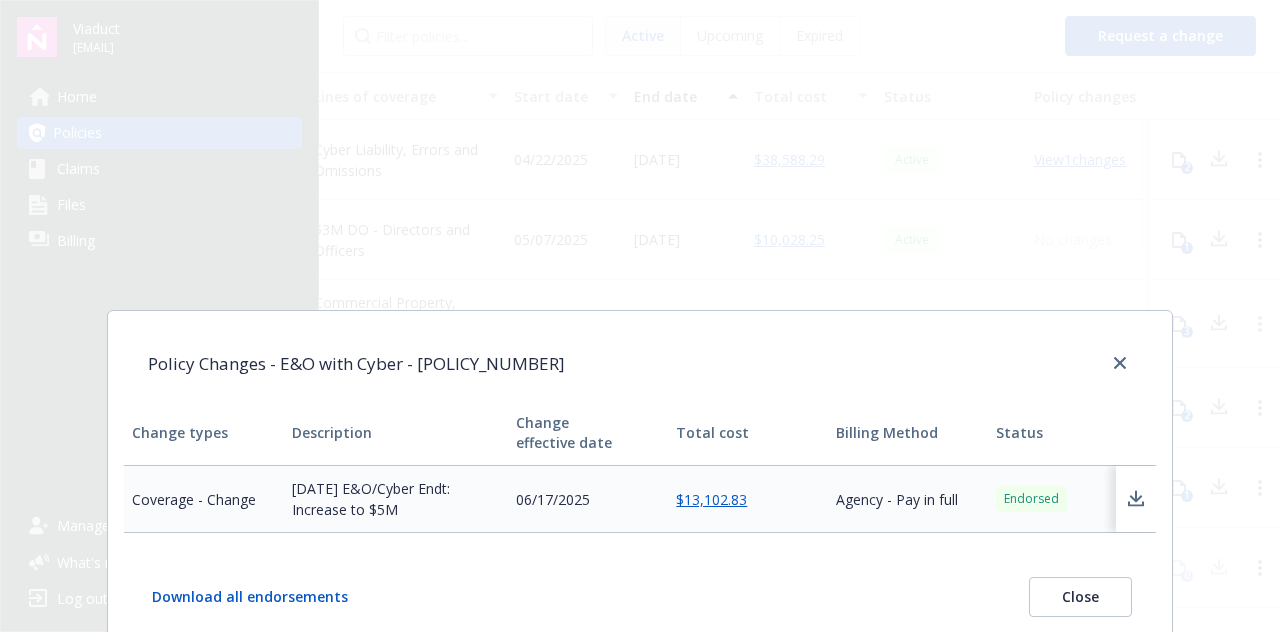 scroll, scrollTop: 117, scrollLeft: 0, axis: vertical 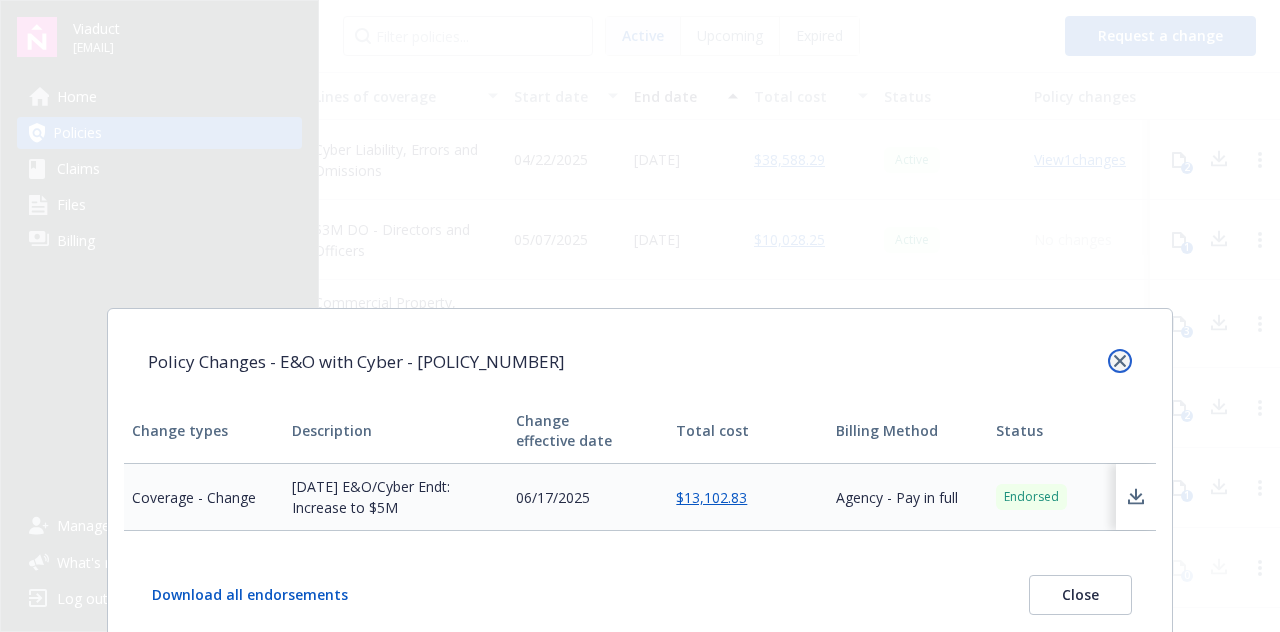 click 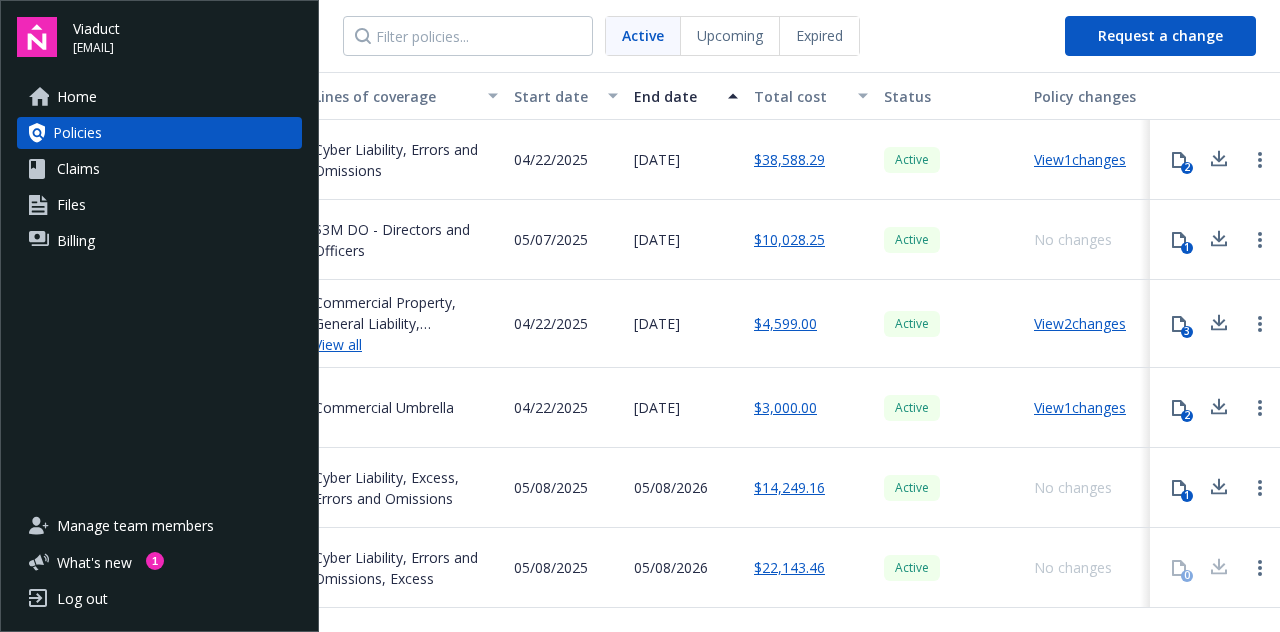 click on "Billing" at bounding box center (76, 241) 